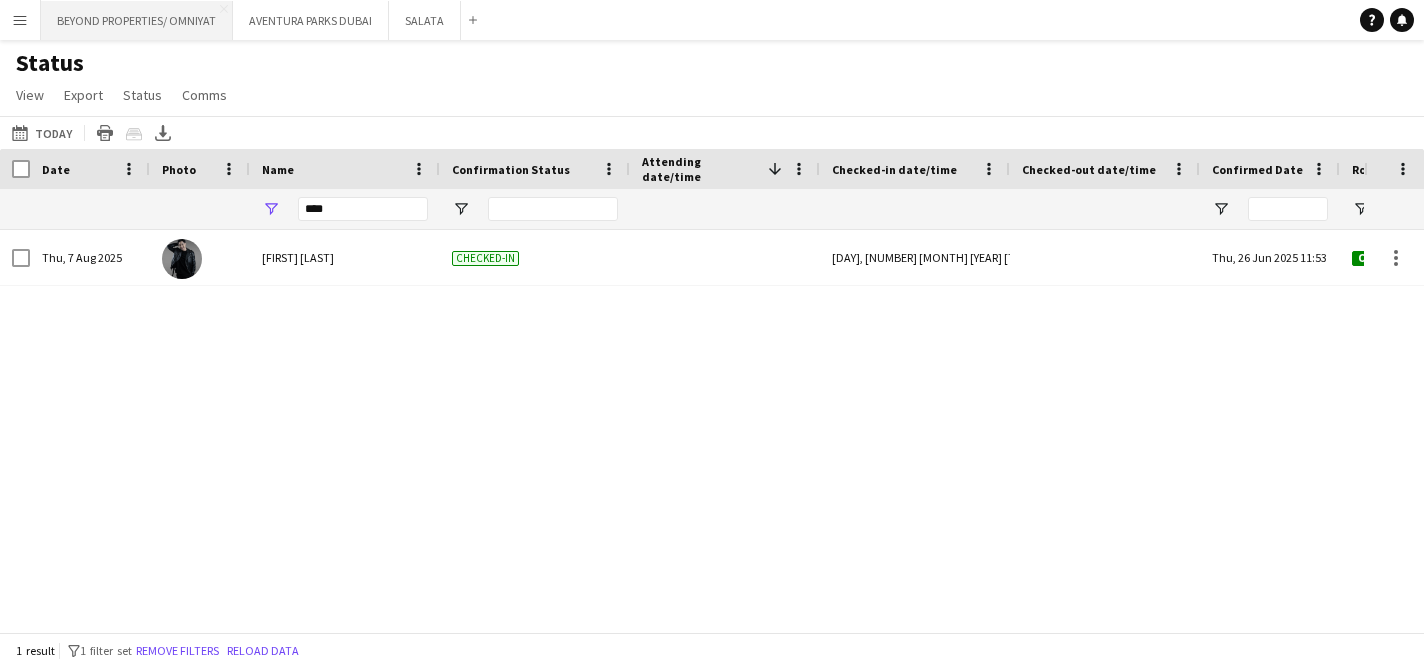 scroll, scrollTop: 0, scrollLeft: 0, axis: both 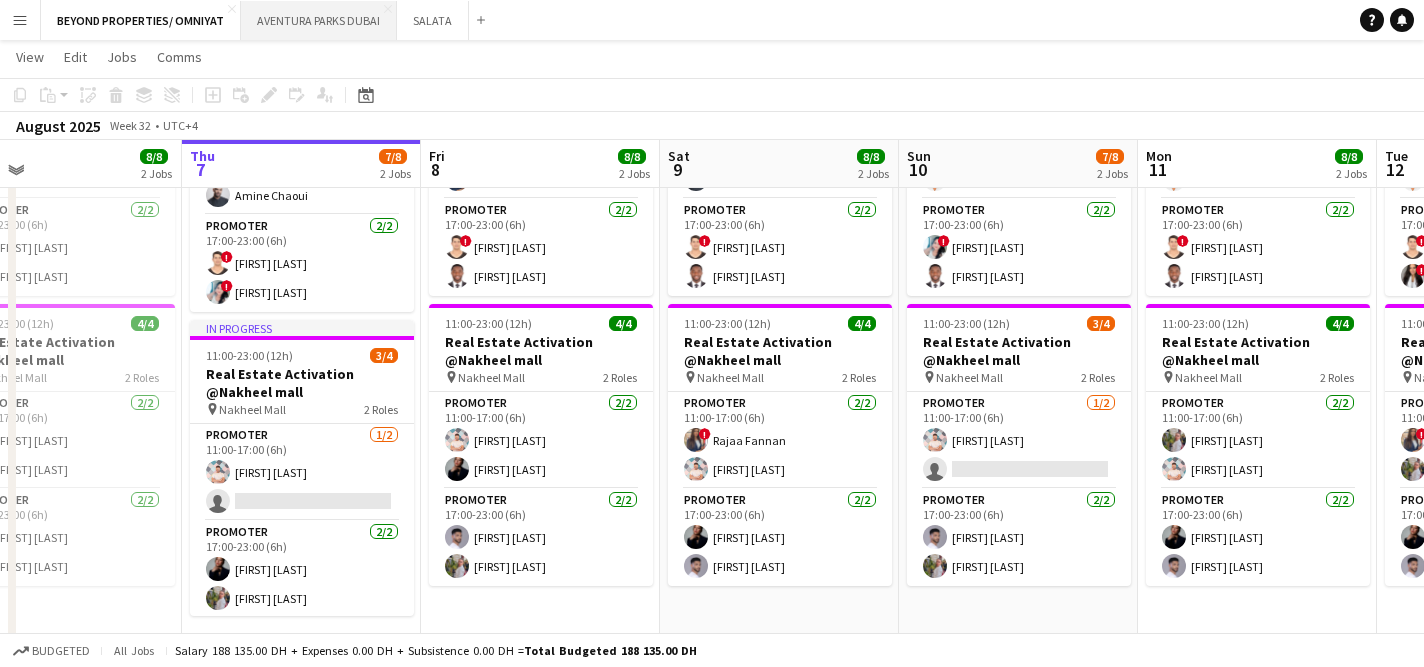 click on "AVENTURA PARKS DUBAI
Close" at bounding box center (319, 20) 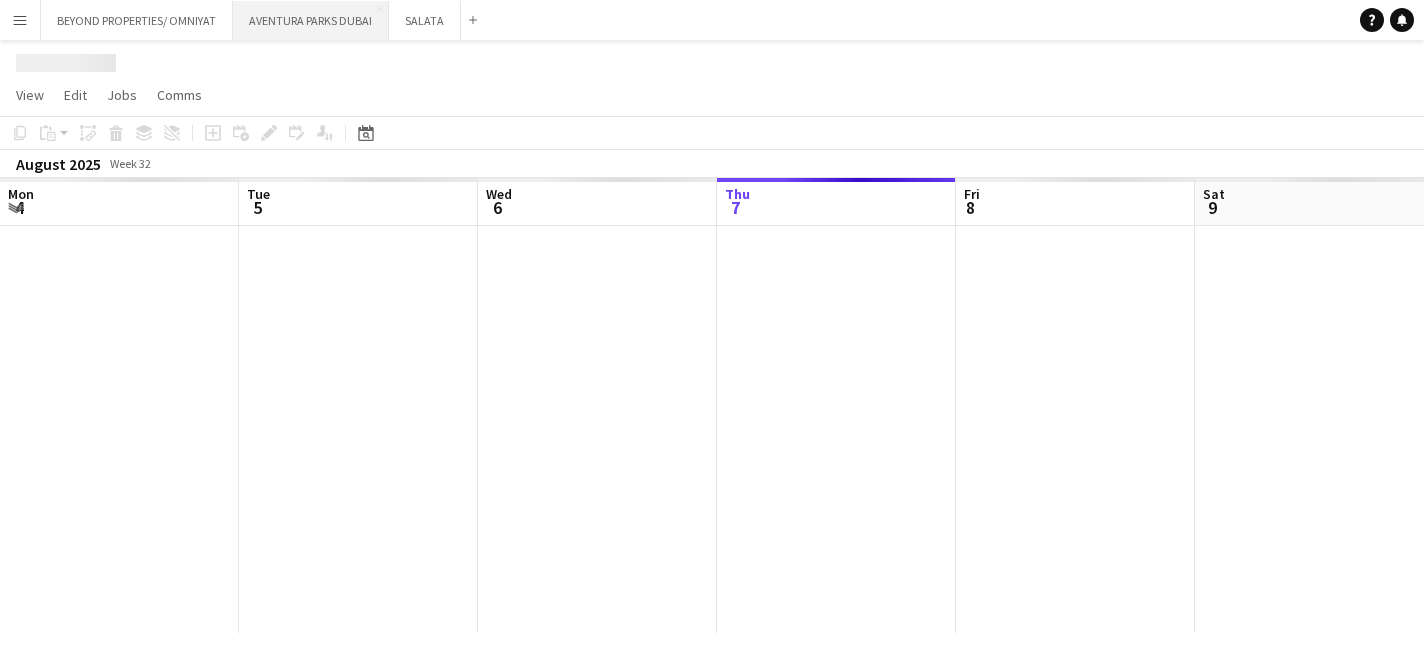 scroll, scrollTop: 0, scrollLeft: 0, axis: both 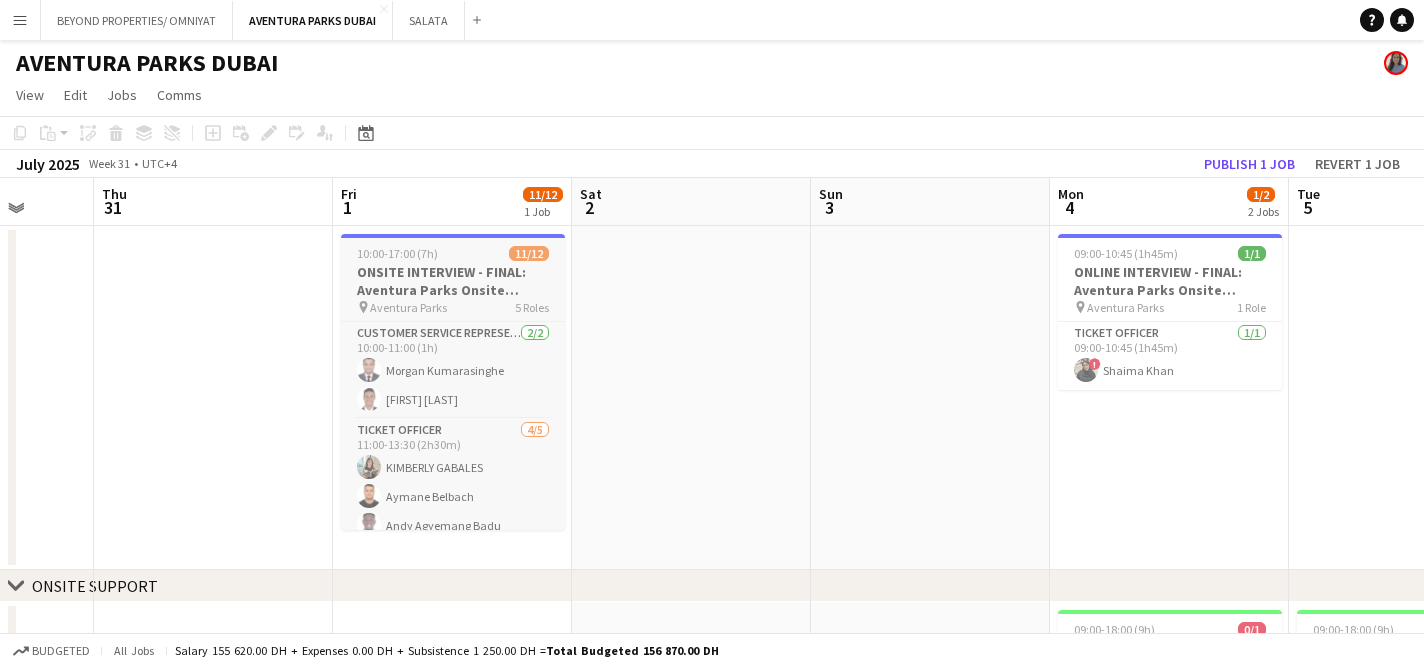 click on "ONSITE INTERVIEW - FINAL: Aventura Parks Onsite Support" at bounding box center (453, 281) 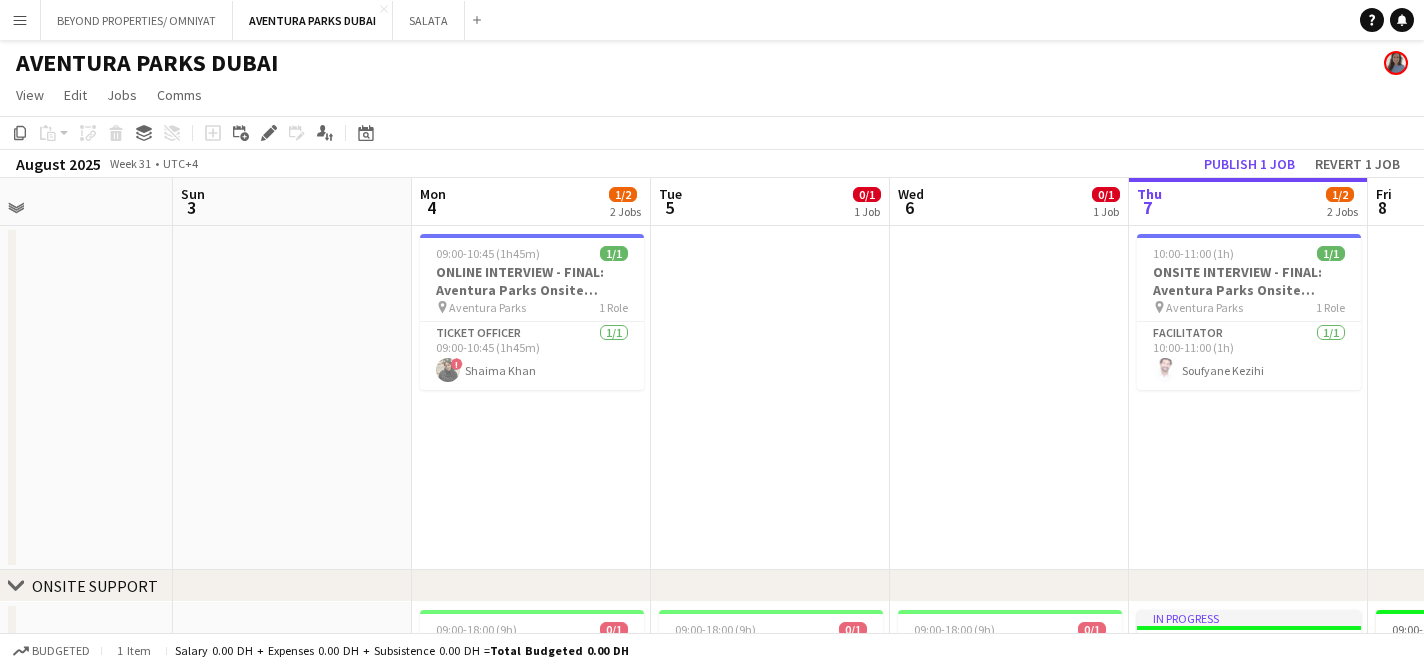 scroll, scrollTop: 0, scrollLeft: 785, axis: horizontal 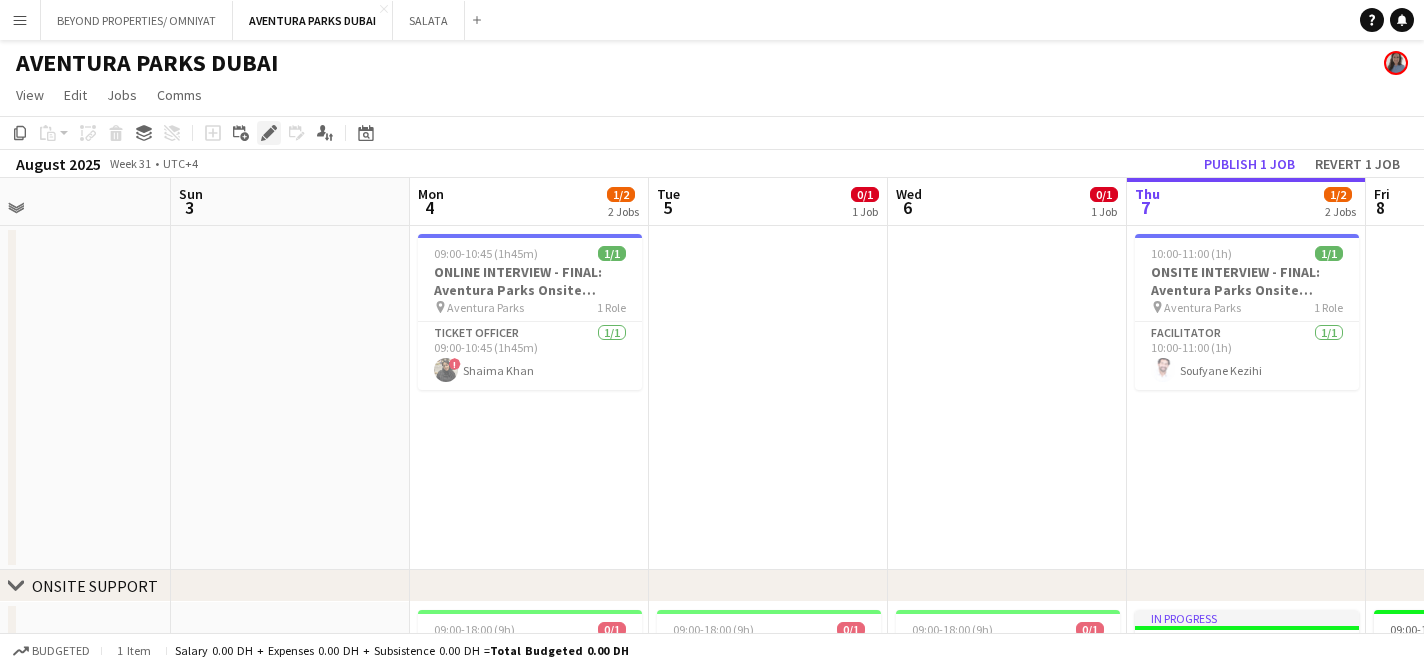 click 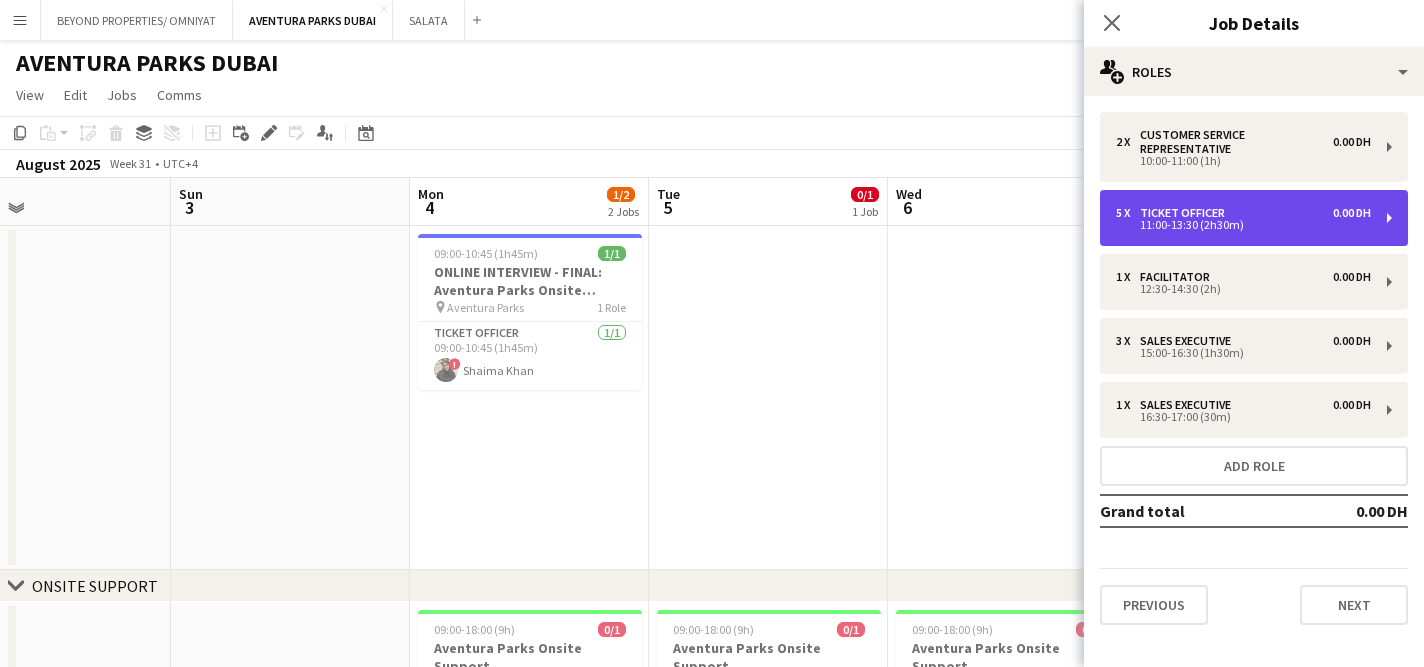 click on "11:00-13:30 (2h30m)" at bounding box center (1243, 225) 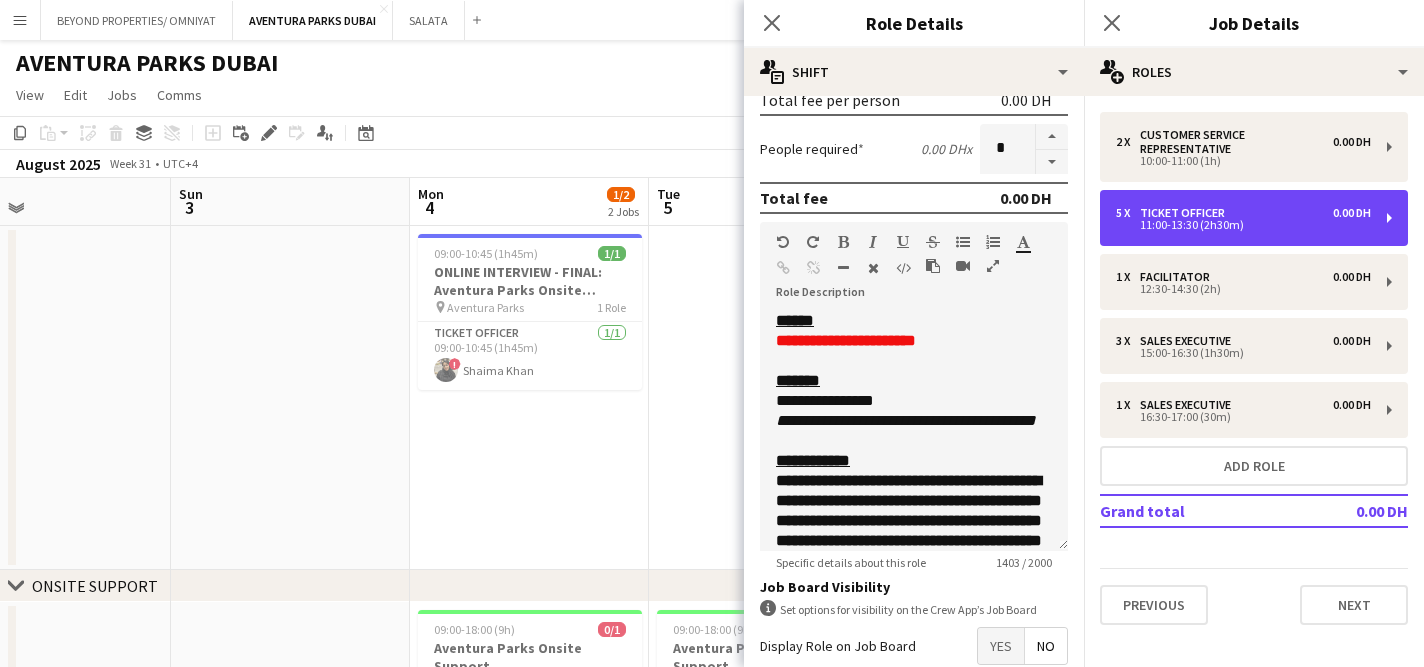 scroll, scrollTop: 327, scrollLeft: 0, axis: vertical 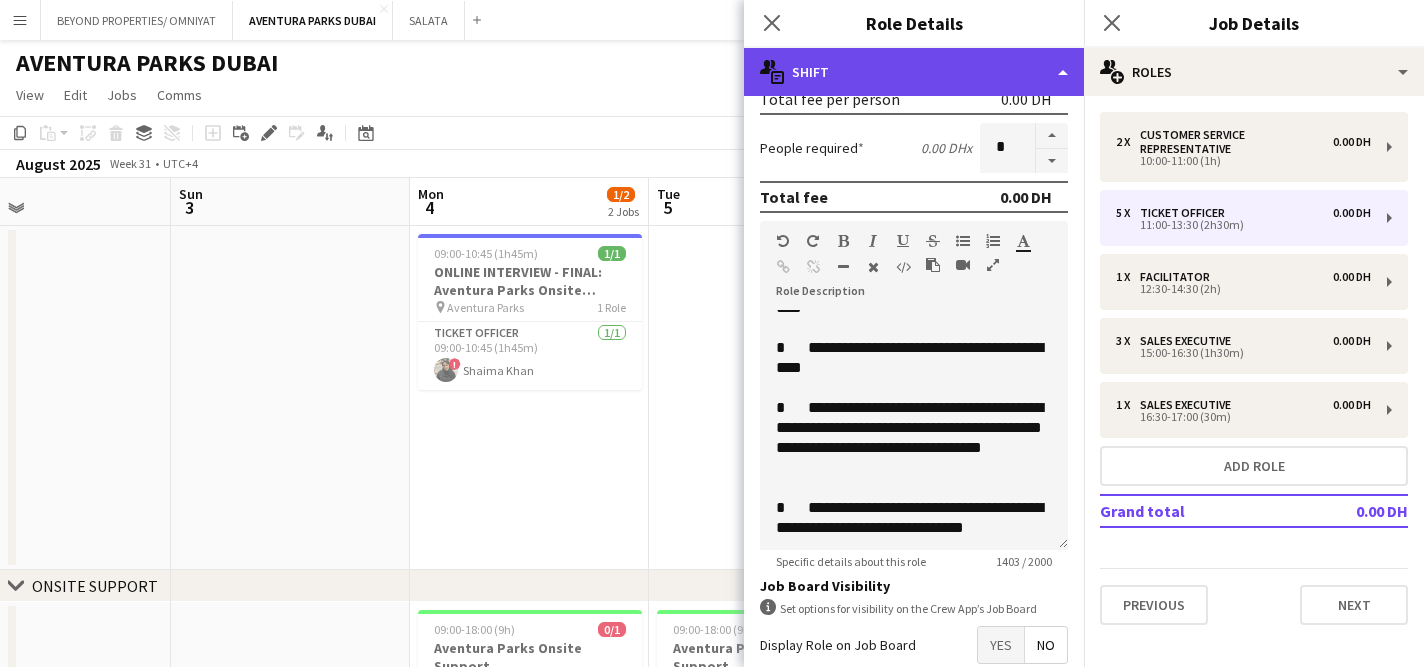 click on "multiple-actions-text
Shift" 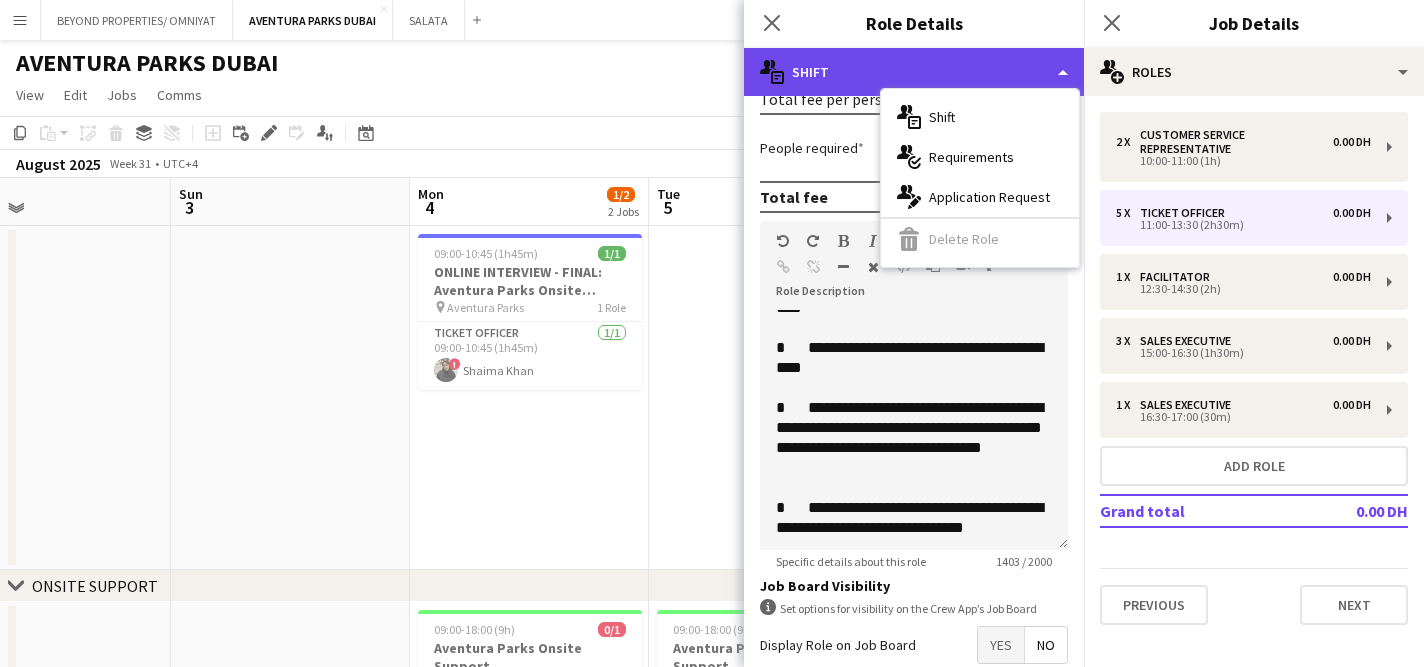 click on "multiple-actions-text
Shift" 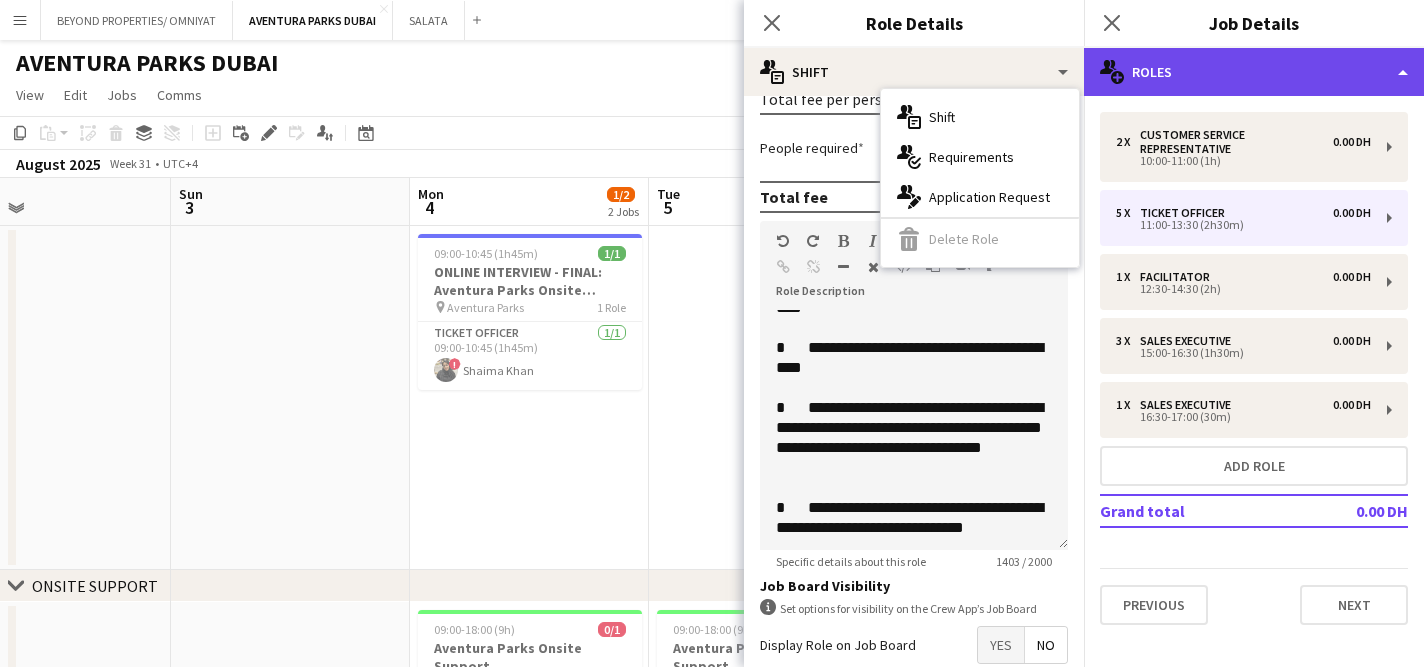 click on "multiple-users-add
Roles" 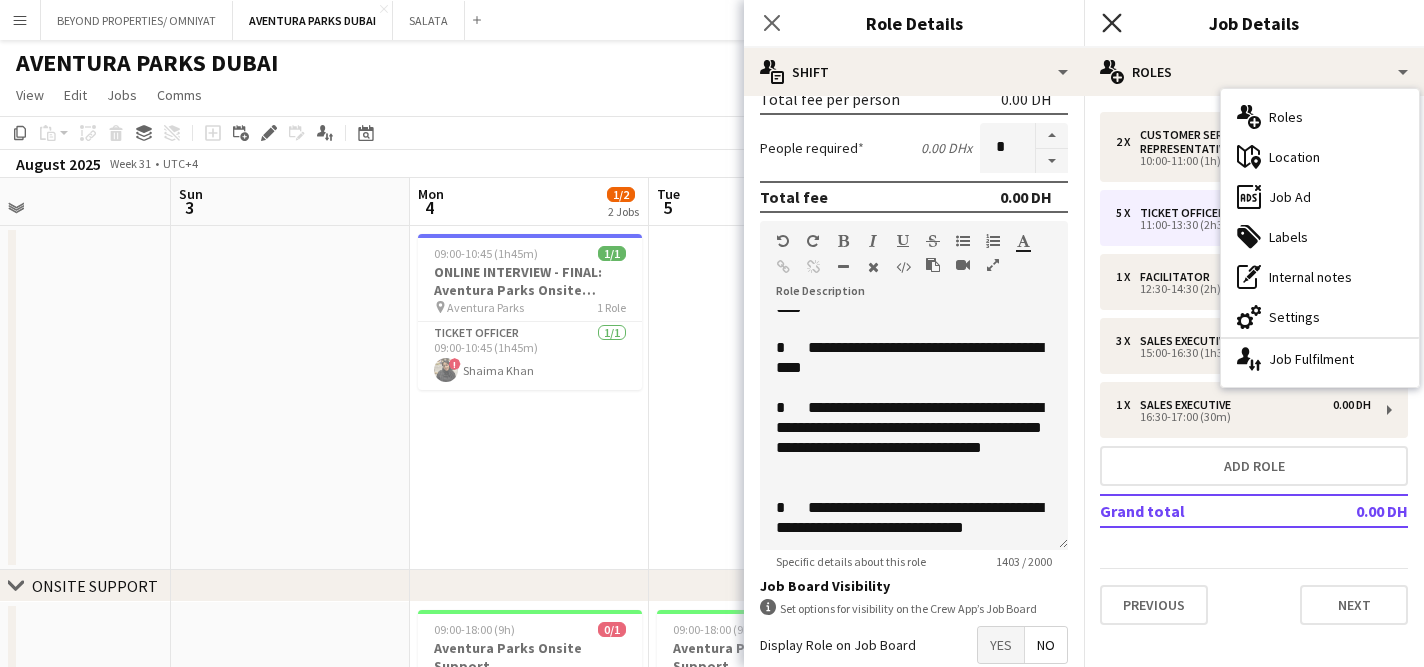 click on "Close pop-in" 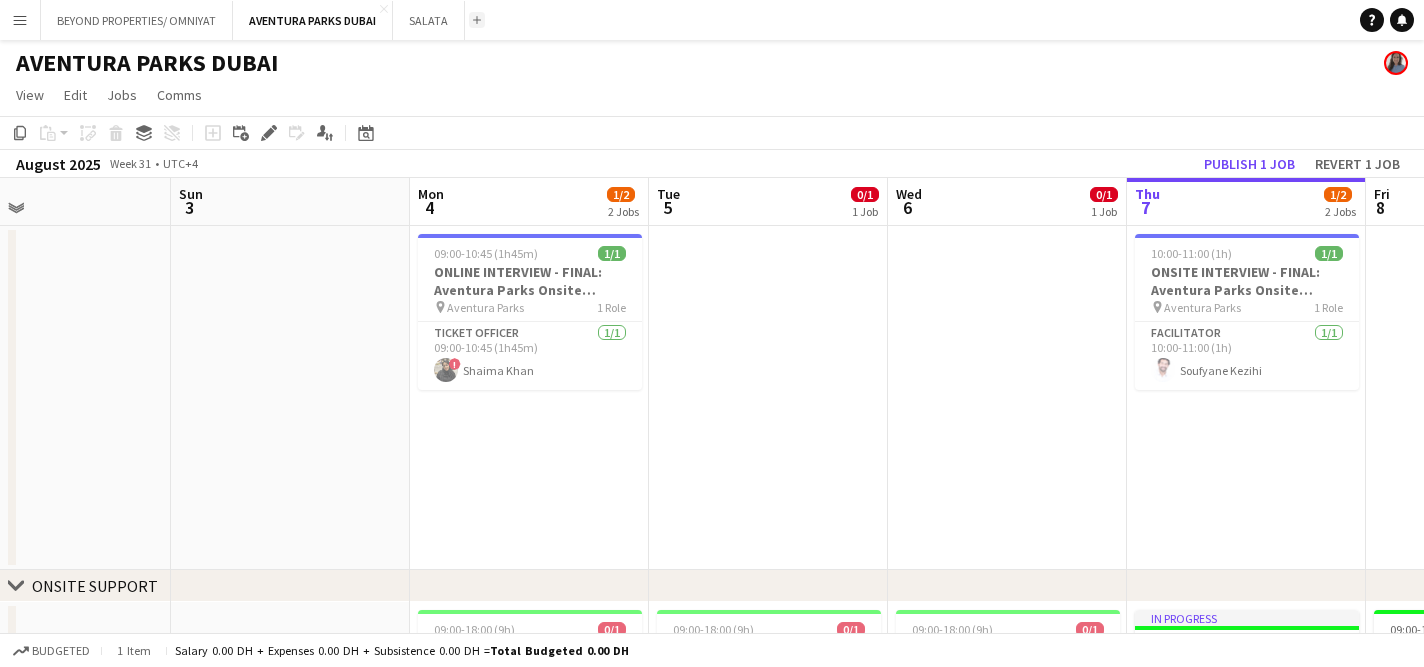 click on "Add" at bounding box center [477, 20] 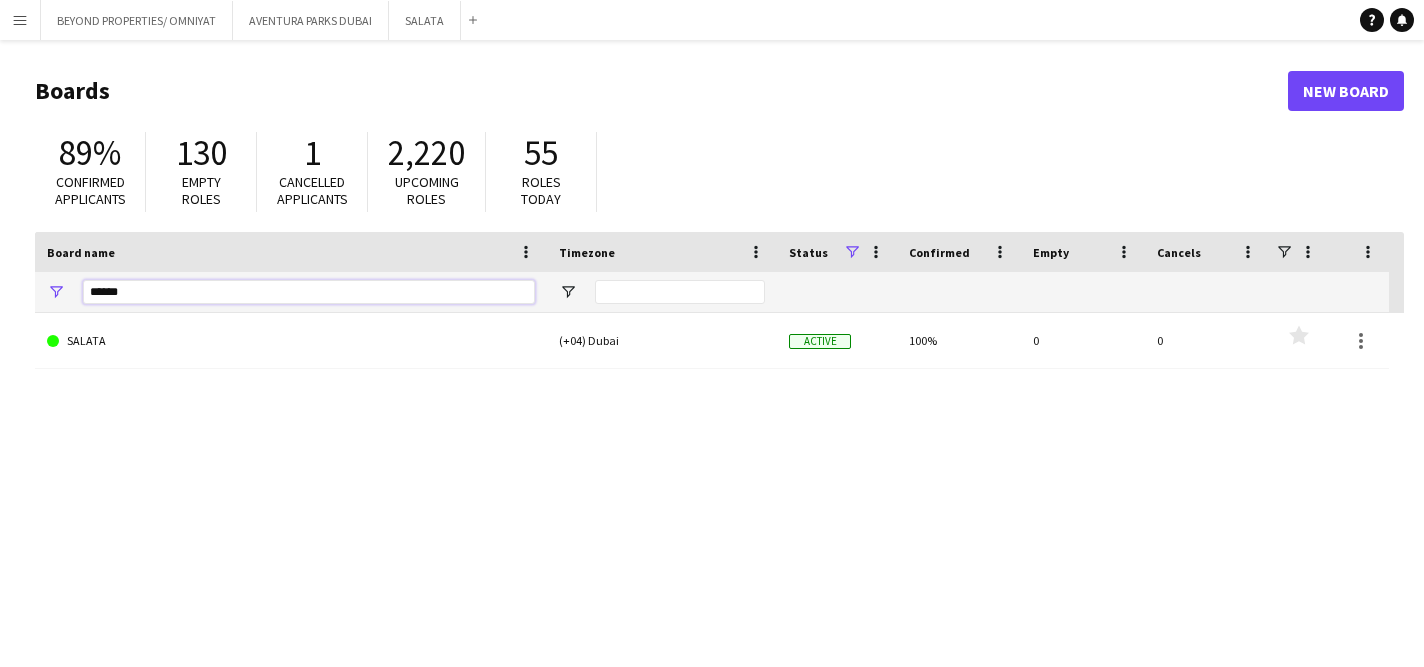 drag, startPoint x: 205, startPoint y: 289, endPoint x: 58, endPoint y: 286, distance: 147.03061 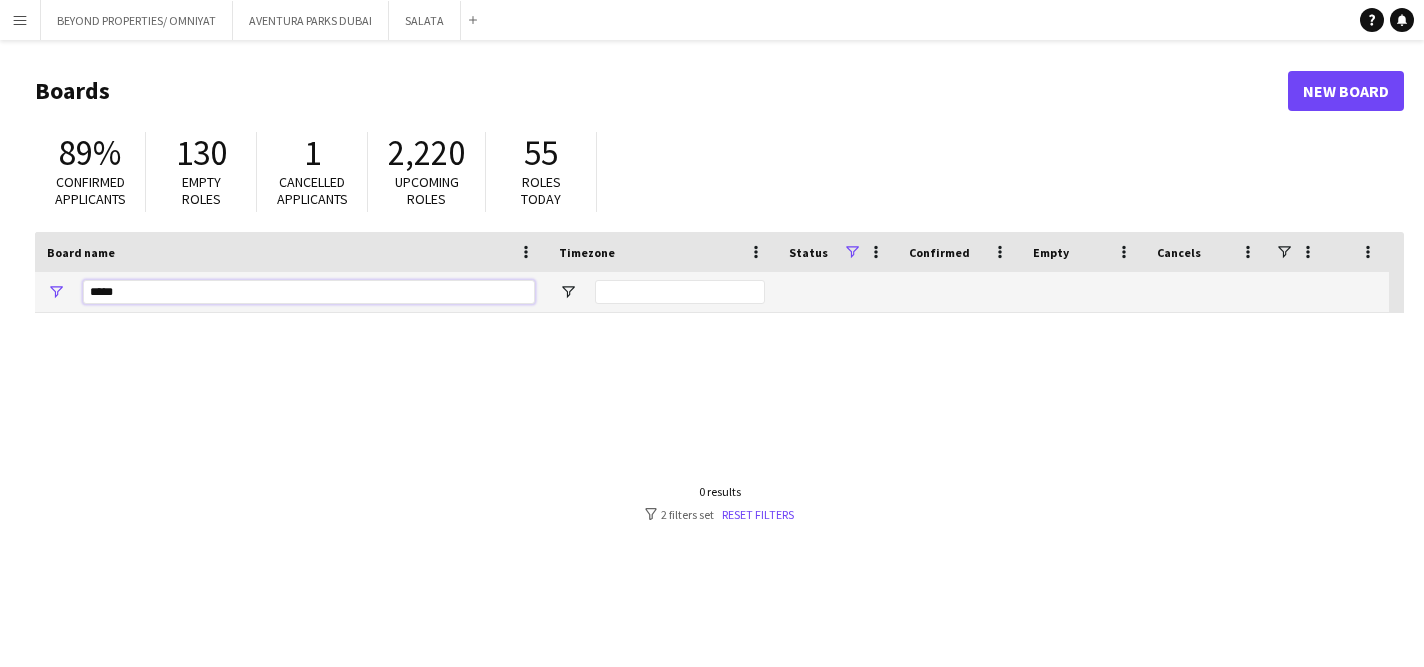 type on "*****" 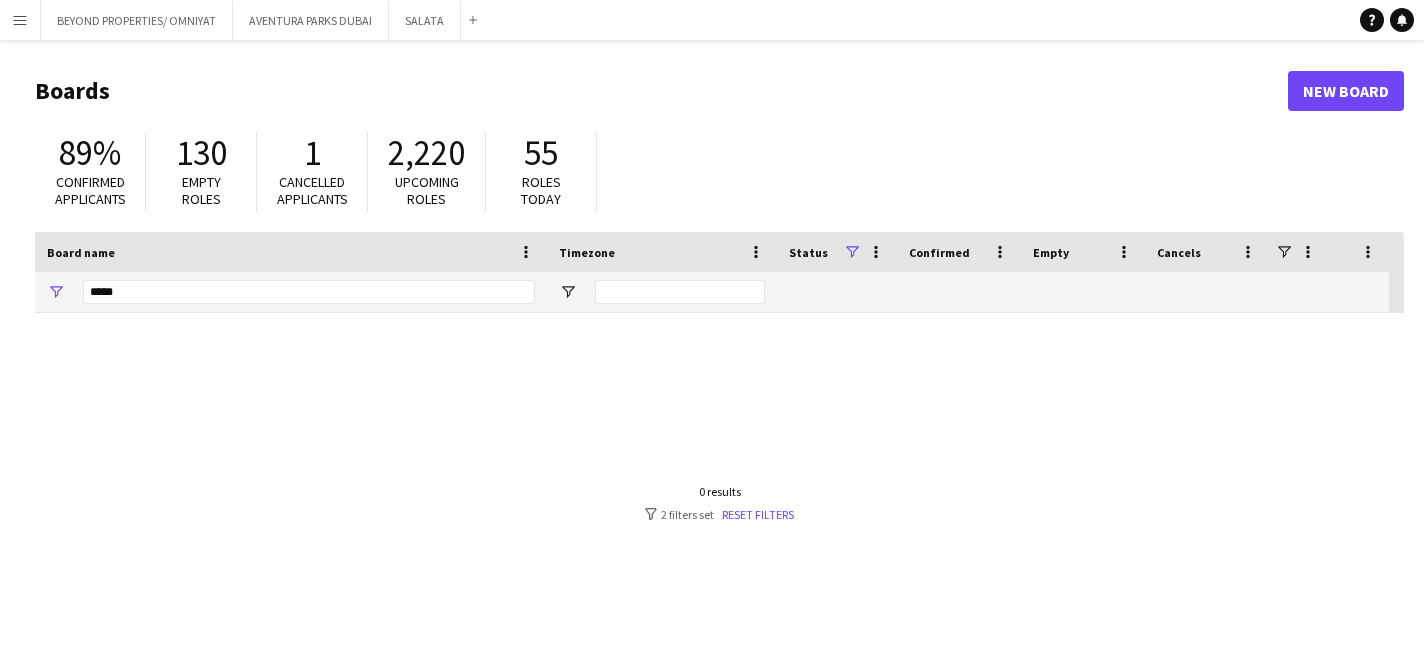 click on "Menu" at bounding box center (20, 20) 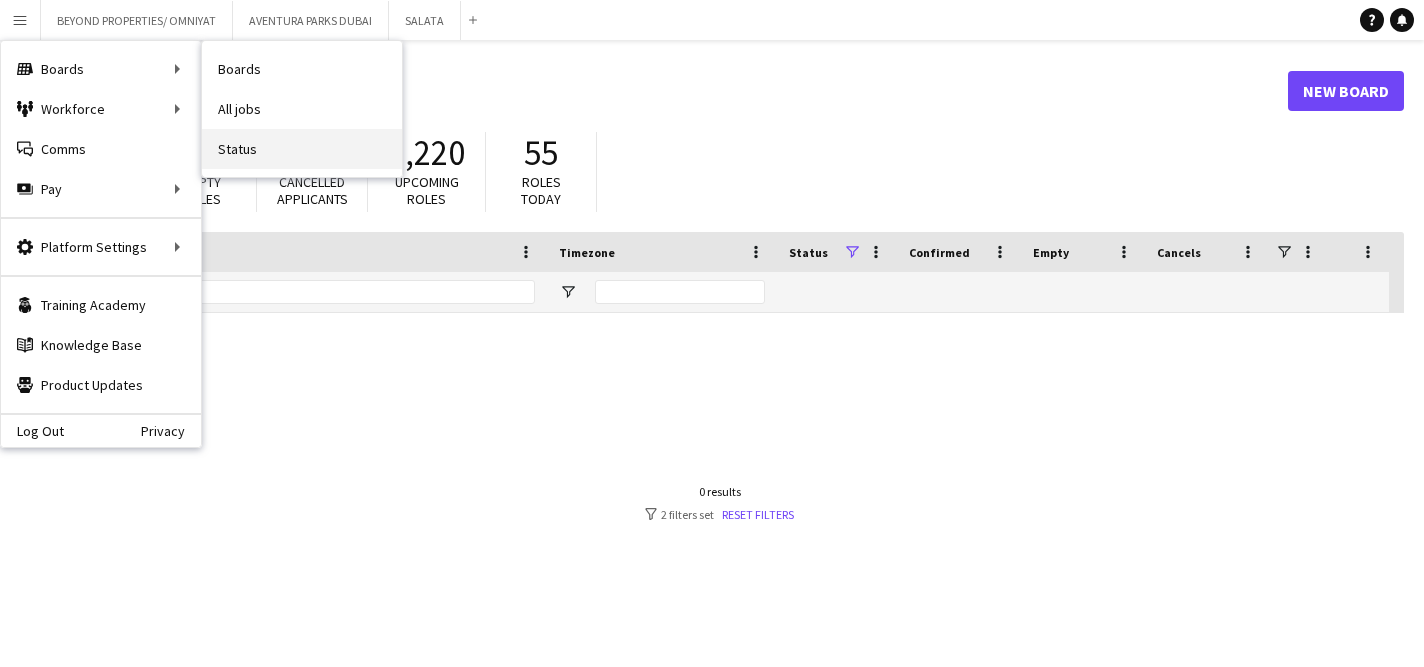 click on "Status" at bounding box center (302, 149) 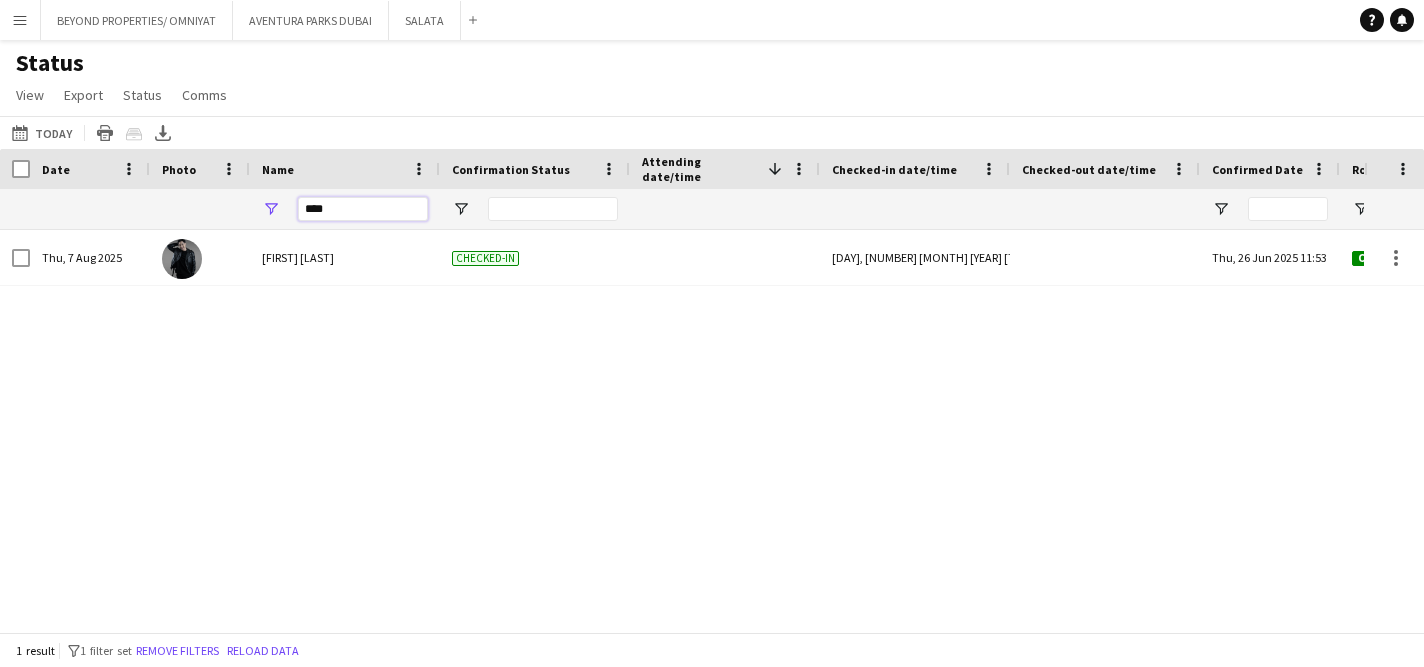 drag, startPoint x: 359, startPoint y: 211, endPoint x: 275, endPoint y: 210, distance: 84.00595 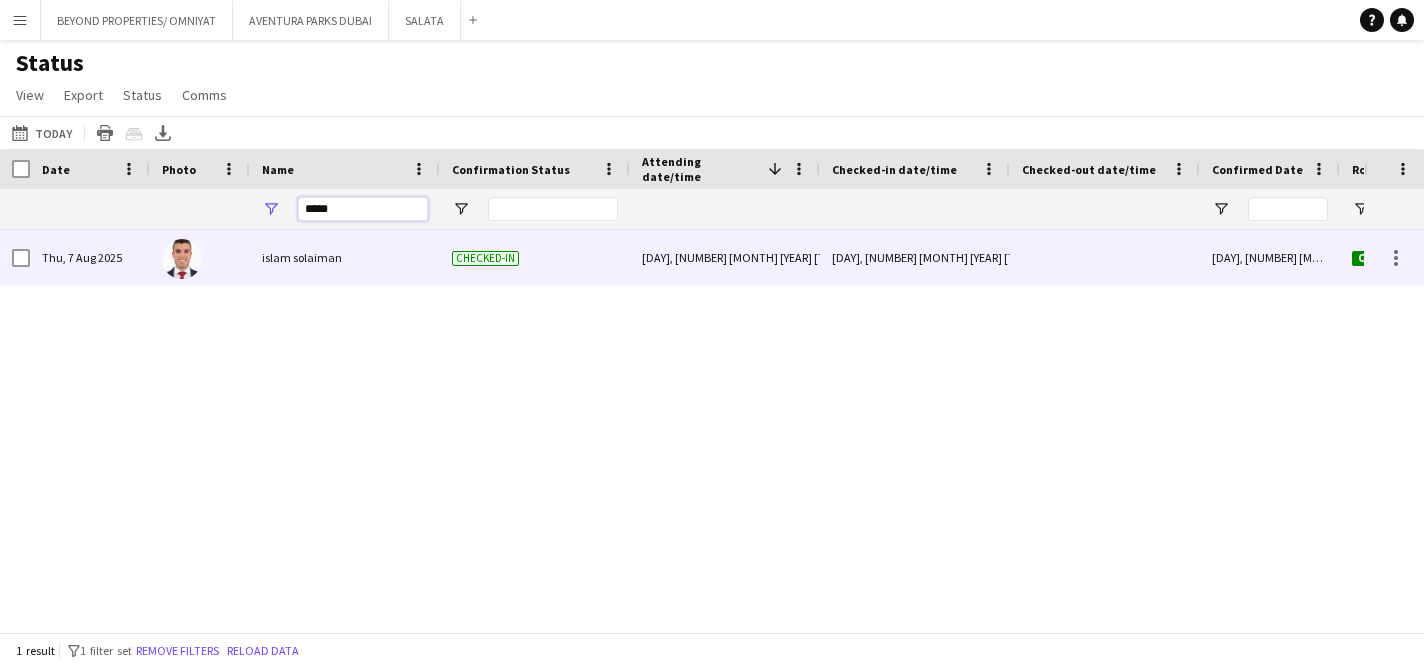 type on "*****" 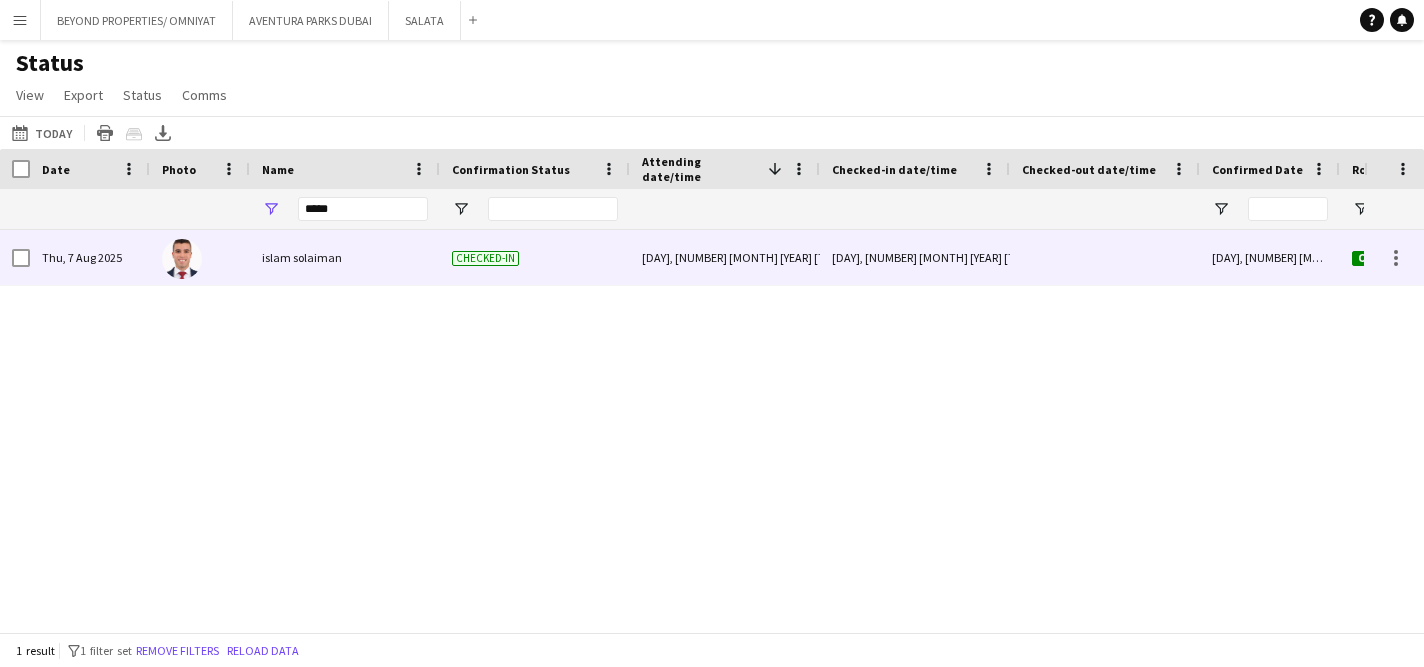 click at bounding box center [182, 259] 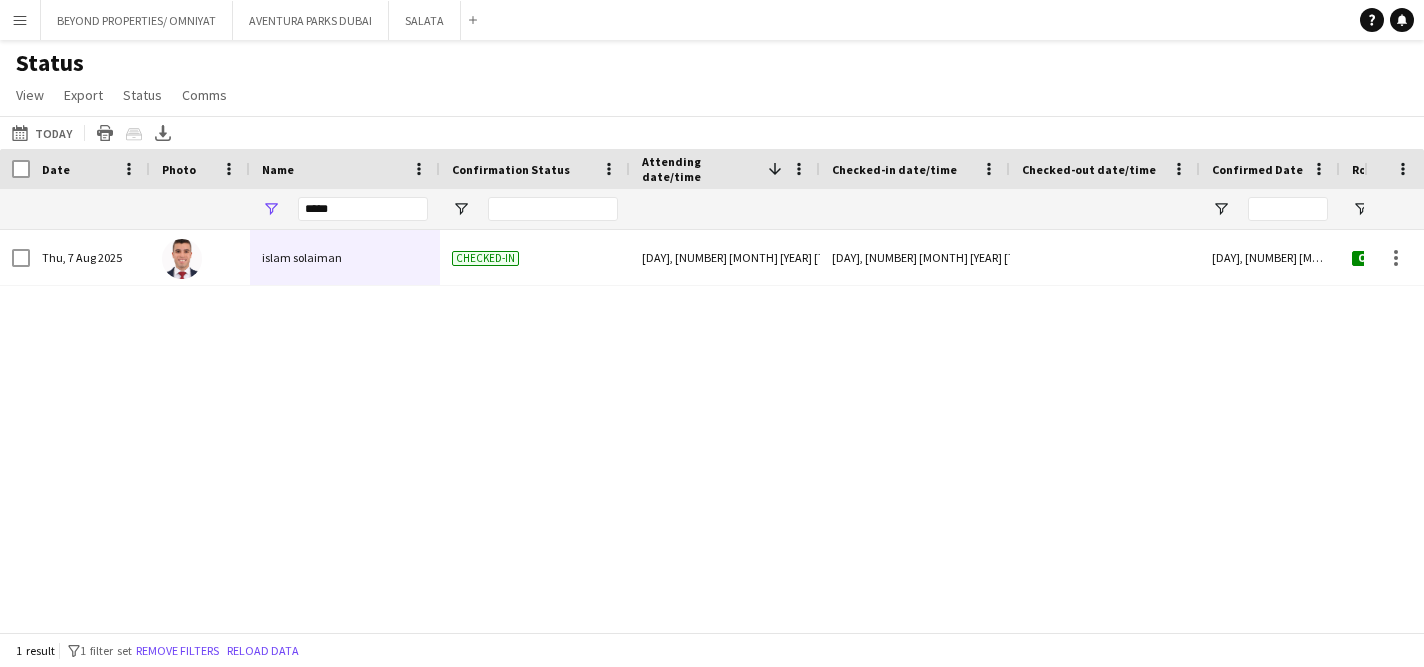 click on "[DAY], [NUMBER] [MONTH] [YEAR] [TIME] [FIRST] [LAST] Checked-in  [DAY], [NUMBER] [MONTH] [YEAR] [TIME]   [DAY], [NUMBER] [MONTH] [YEAR] [TIME]     [DAY], [NUMBER] [MONTH] [YEAR] [TIME] Confirmed [ID]" at bounding box center [682, 431] 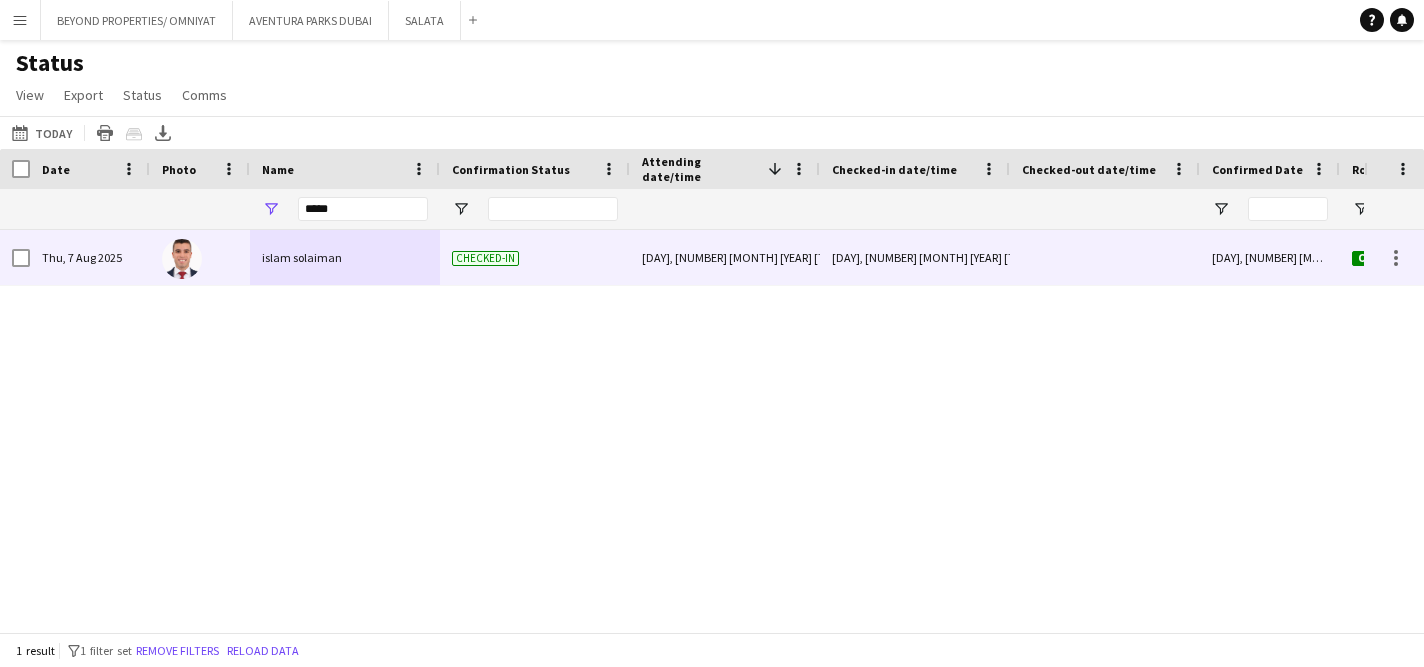 click on "islam solaiman" at bounding box center [302, 257] 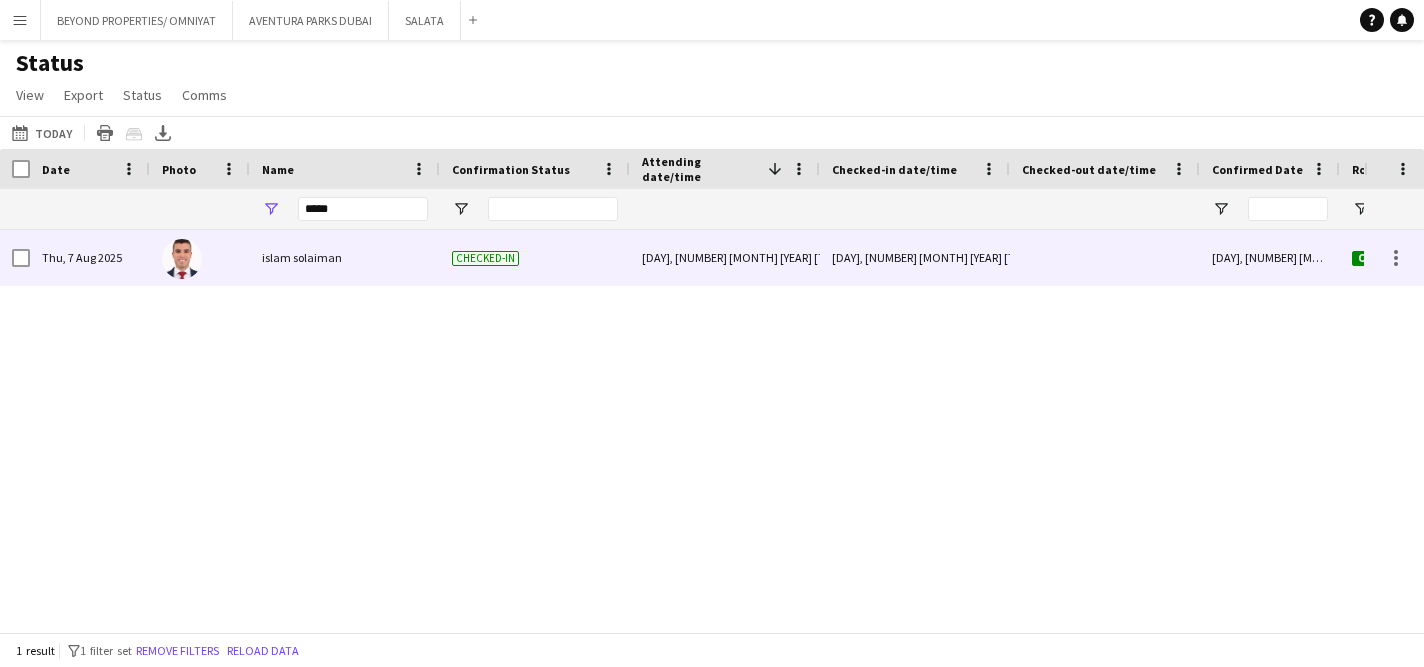 click on "islam solaiman" at bounding box center (302, 257) 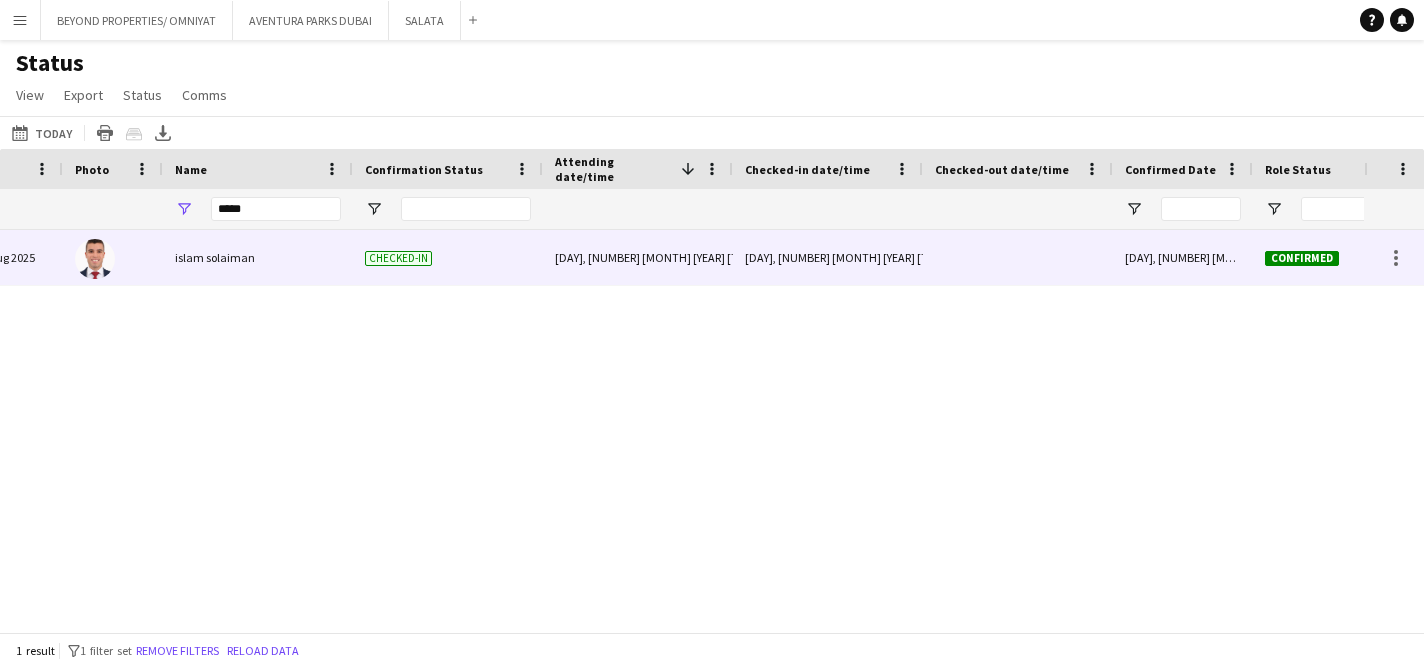 scroll, scrollTop: 0, scrollLeft: 176, axis: horizontal 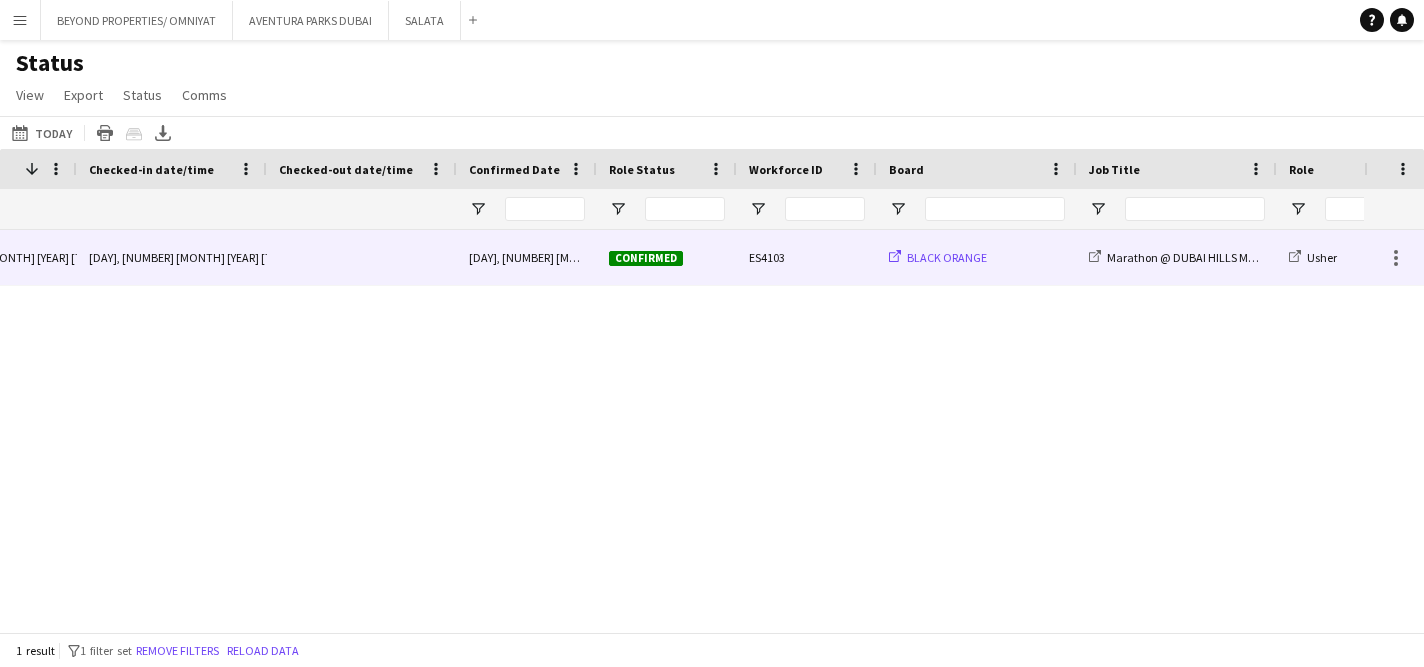 click on "BLACK ORANGE" at bounding box center (947, 257) 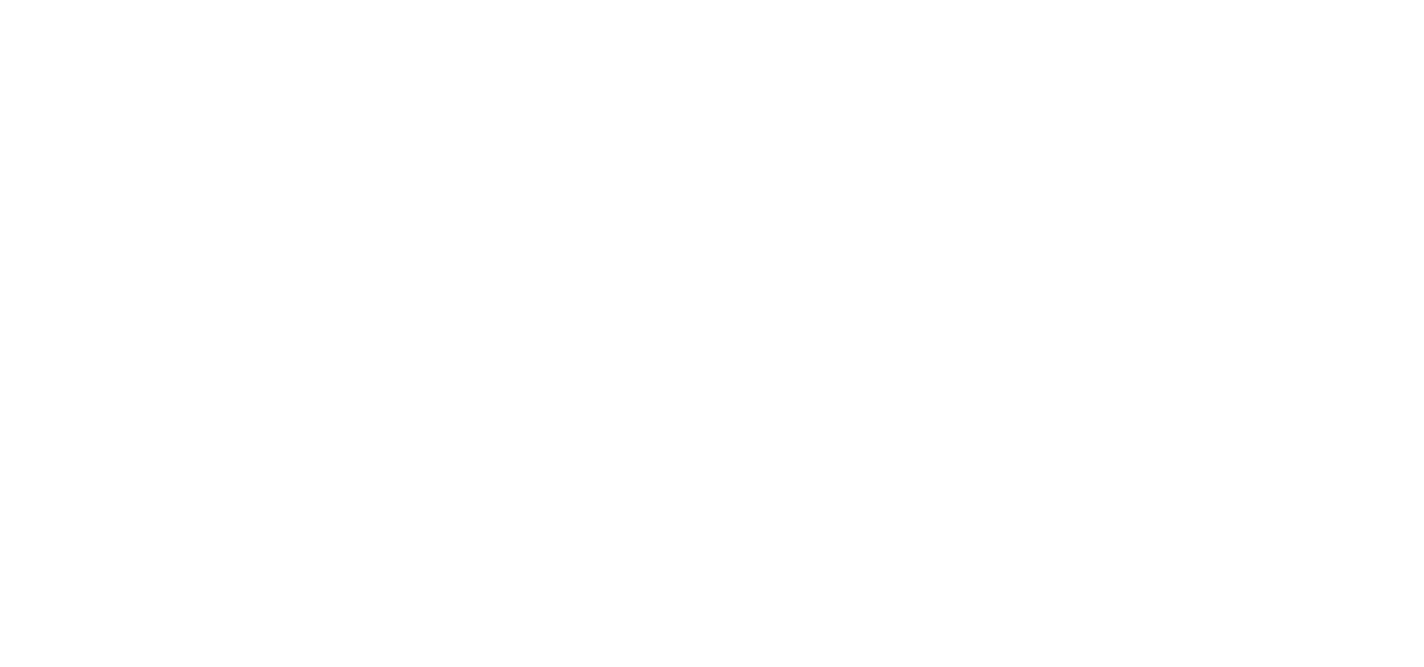 scroll, scrollTop: 0, scrollLeft: 0, axis: both 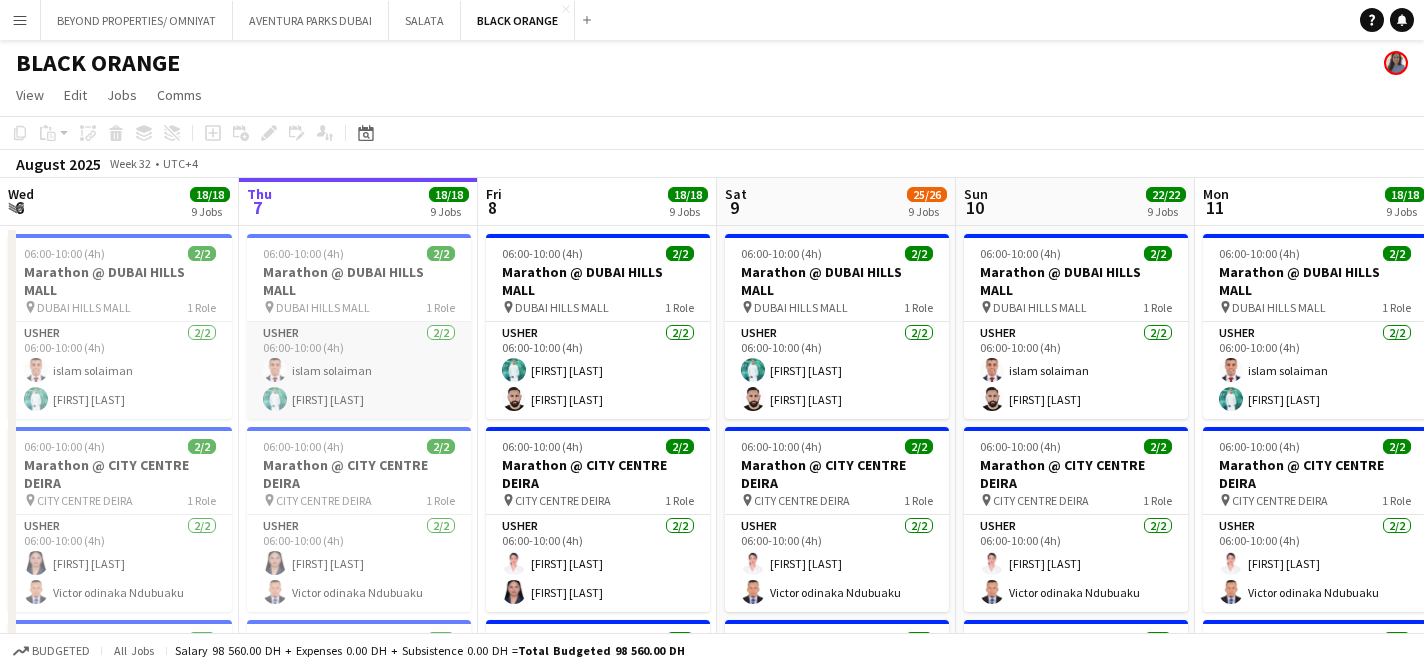 click on "Usher   2/2   06:00-10:00 (4h)
islam solaiman Muhammad Fayaz" at bounding box center [359, 370] 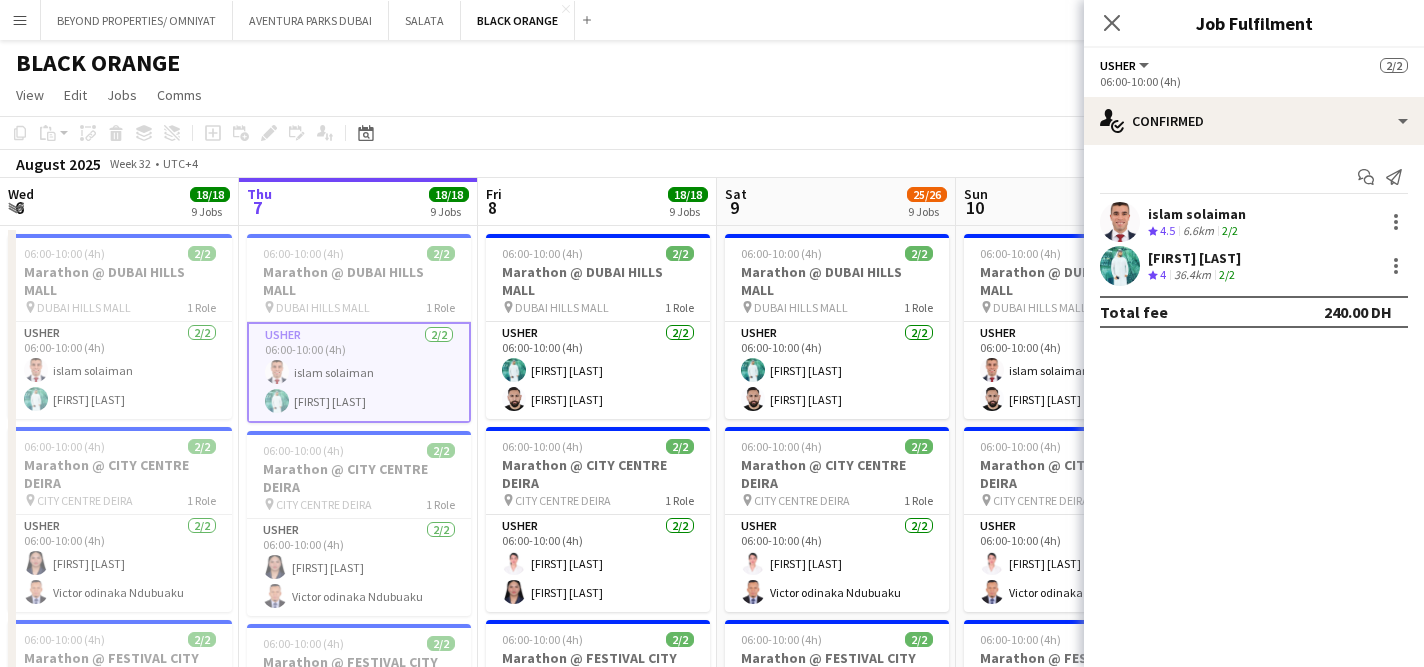 click at bounding box center (1120, 222) 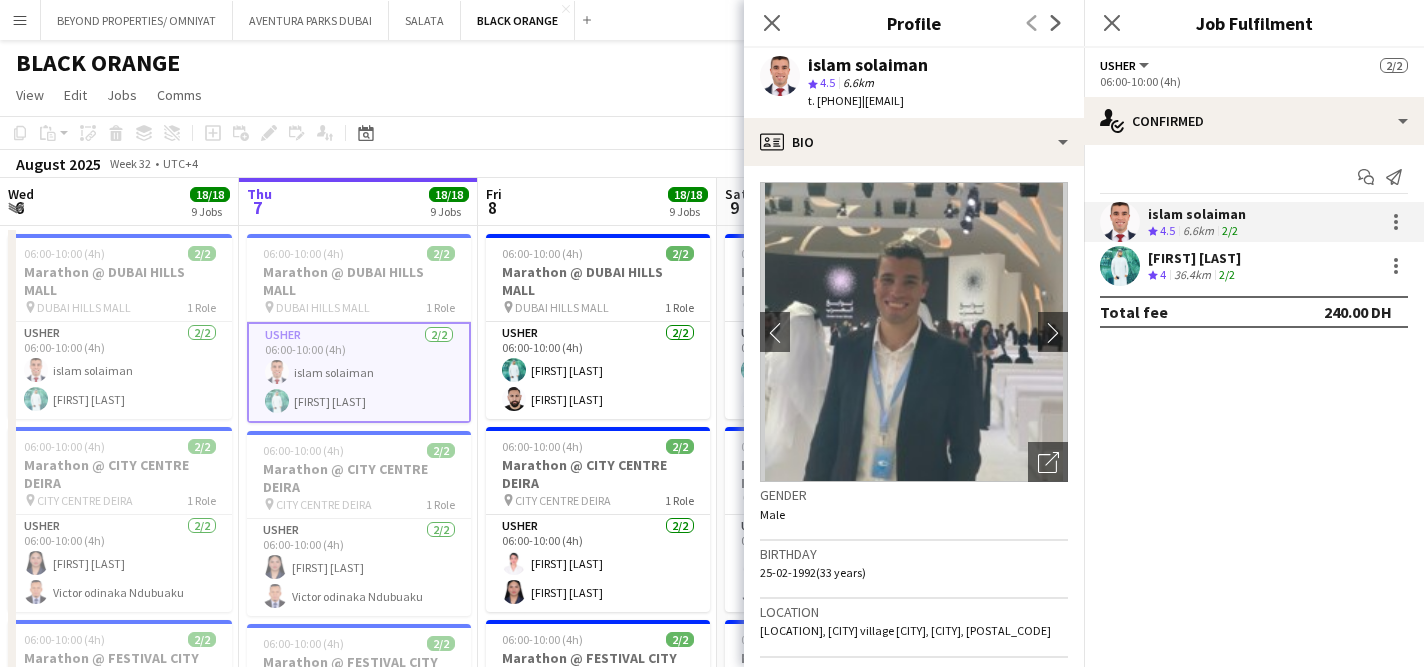 drag, startPoint x: 894, startPoint y: 101, endPoint x: 819, endPoint y: 102, distance: 75.00667 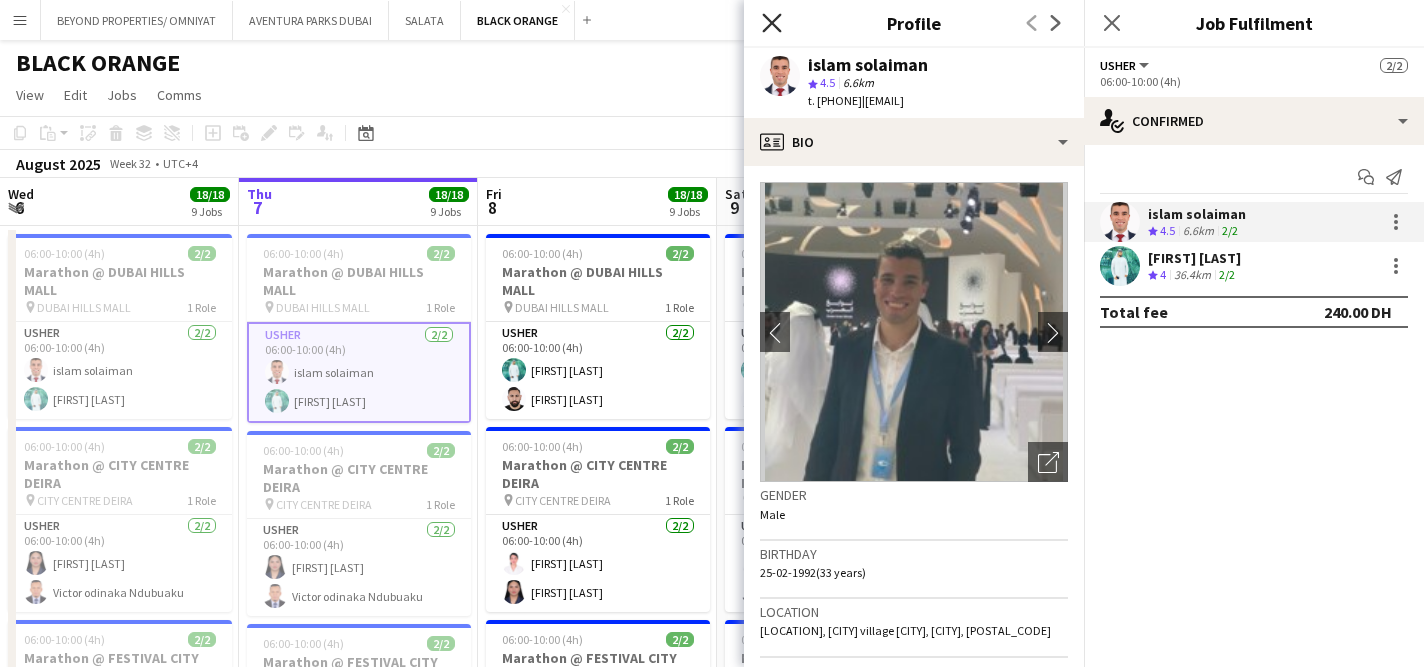 click on "Close pop-in" 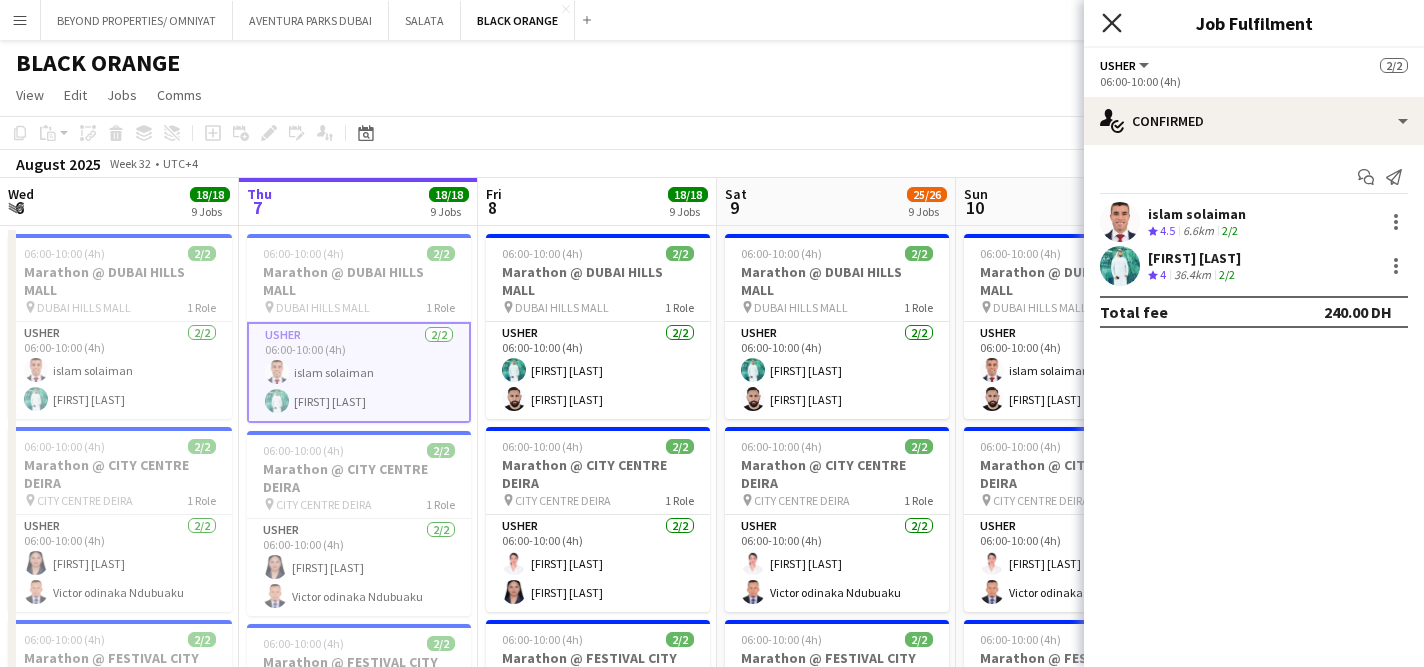 click on "Close pop-in" 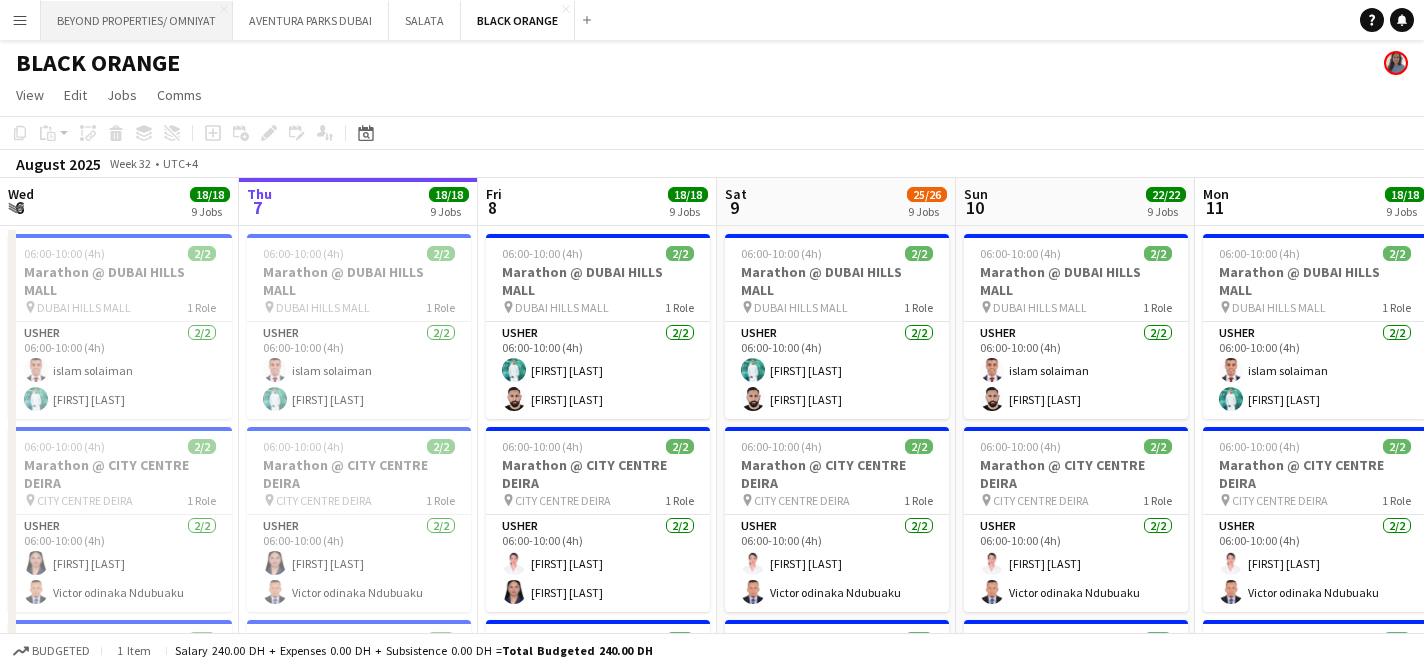 click on "BEYOND PROPERTIES/ OMNIYAT
Close" at bounding box center (137, 20) 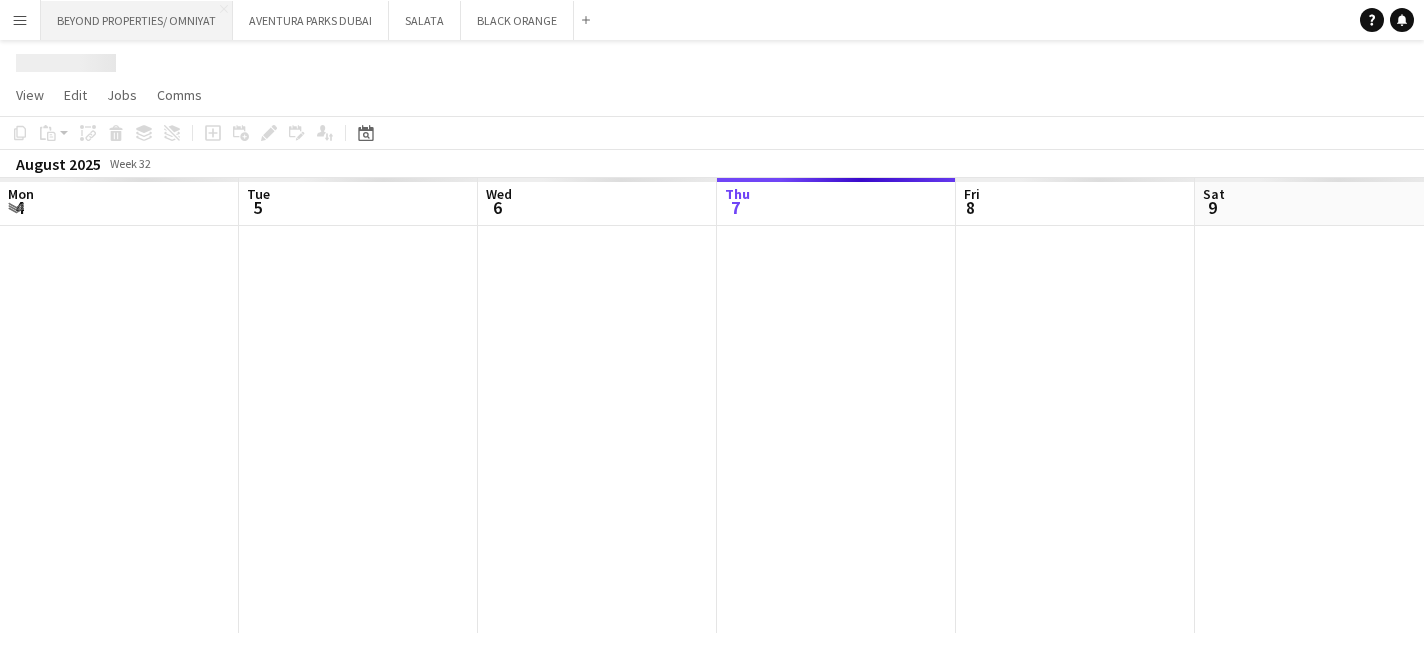 scroll, scrollTop: 0, scrollLeft: 478, axis: horizontal 